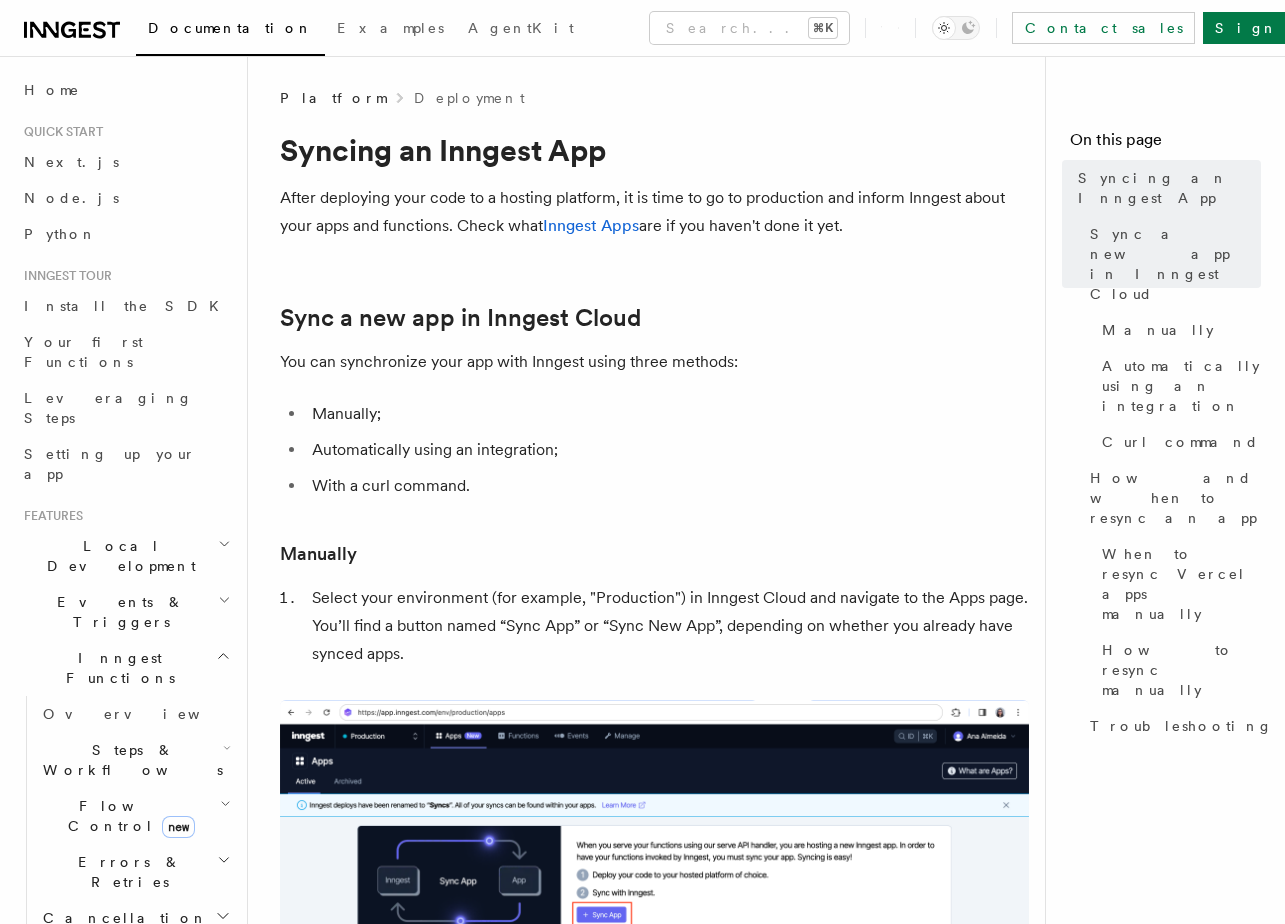 scroll, scrollTop: 0, scrollLeft: 0, axis: both 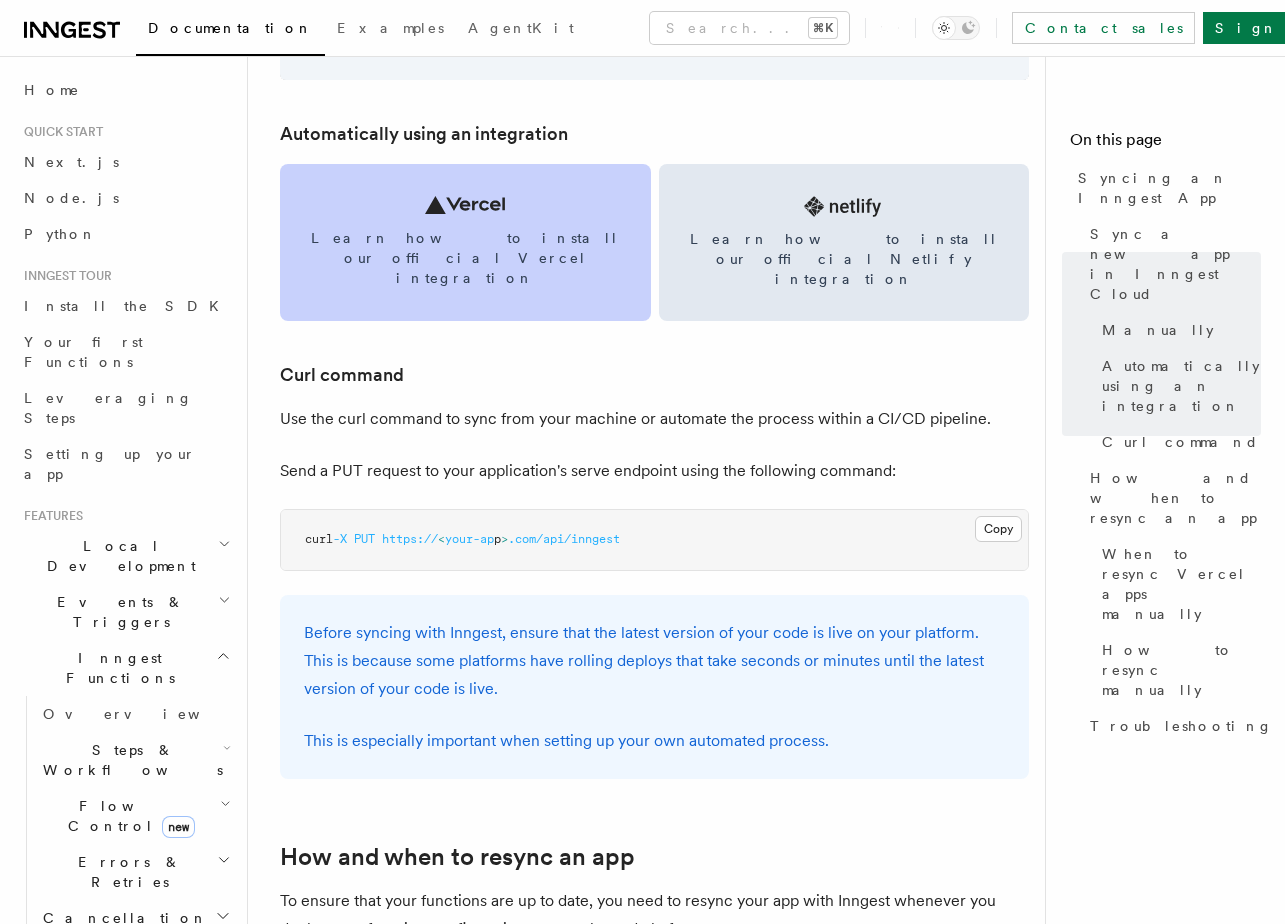 click on "Learn how to install our official Vercel integration" at bounding box center (465, 258) 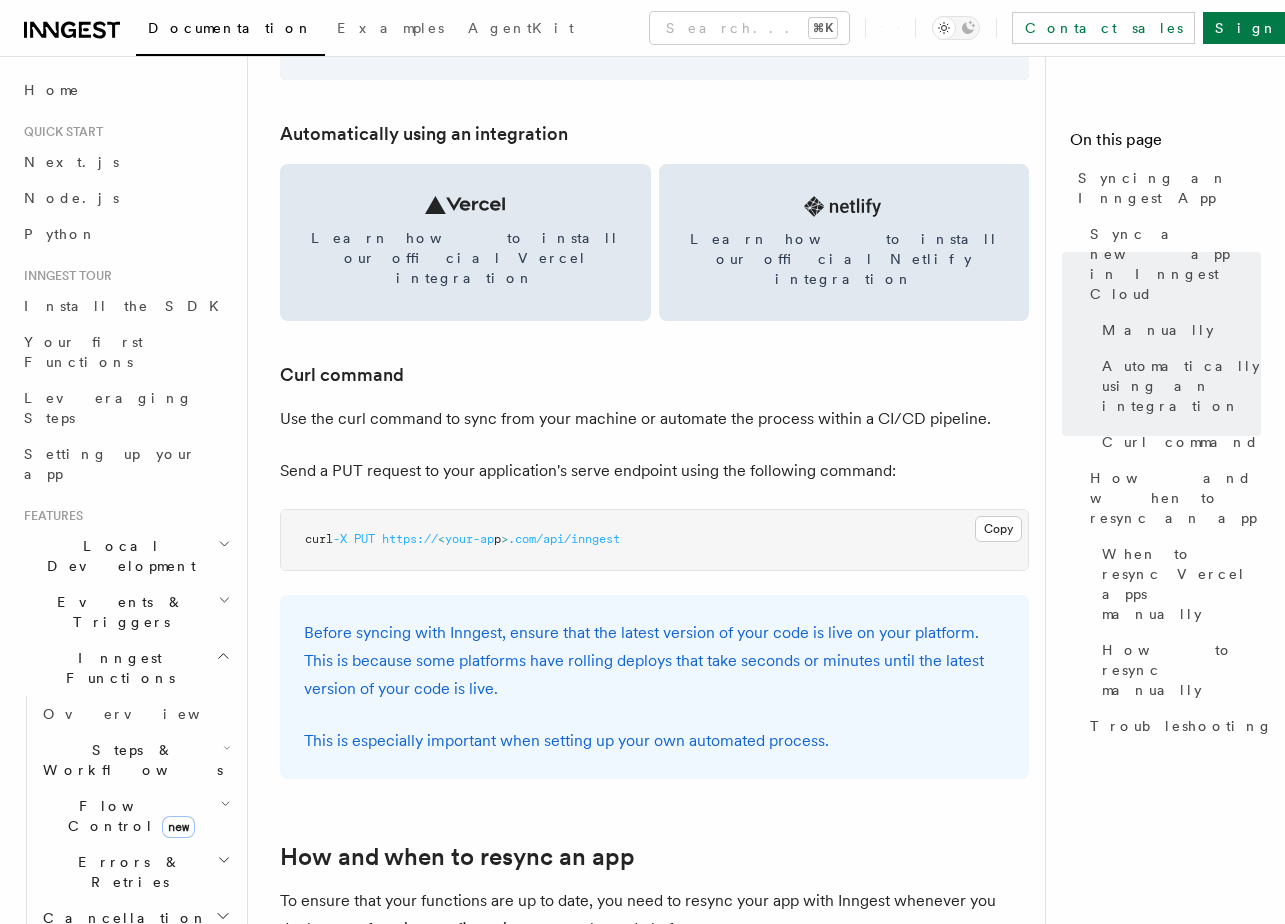 click on "curl  -X   PUT   https:// < your-ap p > .com/api/inngest" at bounding box center [654, 540] 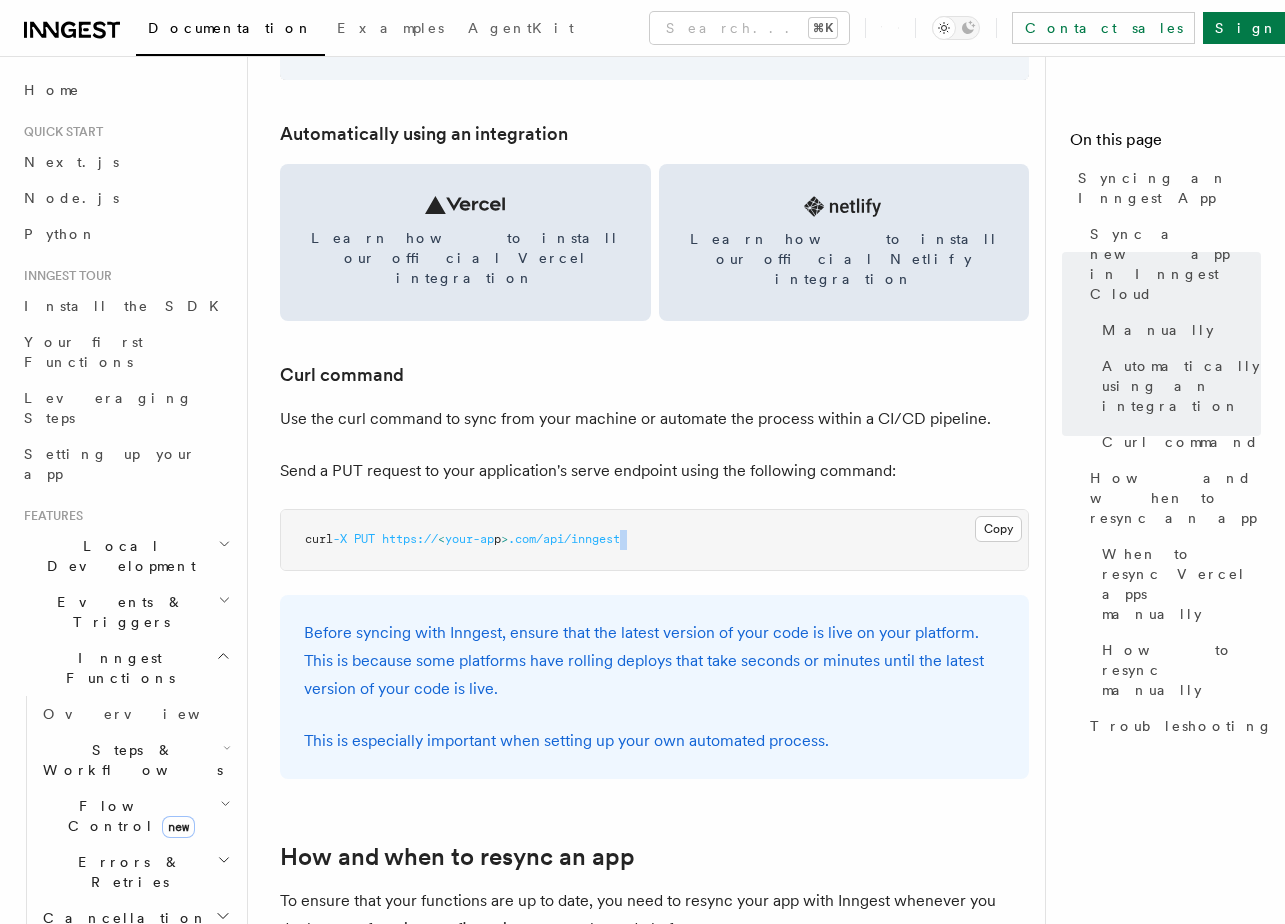 click on "curl  -X   PUT   https:// < your-ap p > .com/api/inngest" at bounding box center (654, 540) 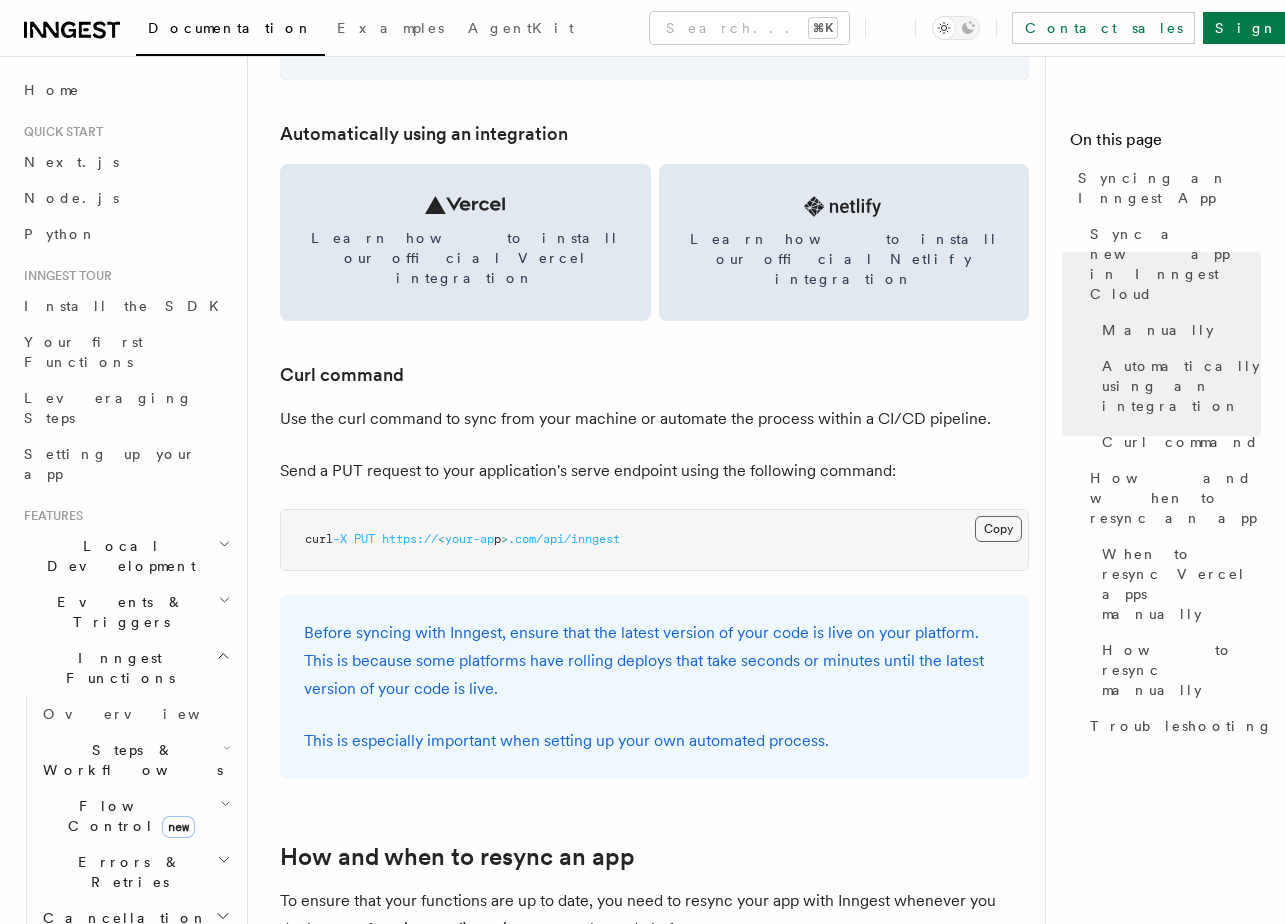 click on "Copy Copied" at bounding box center (998, 529) 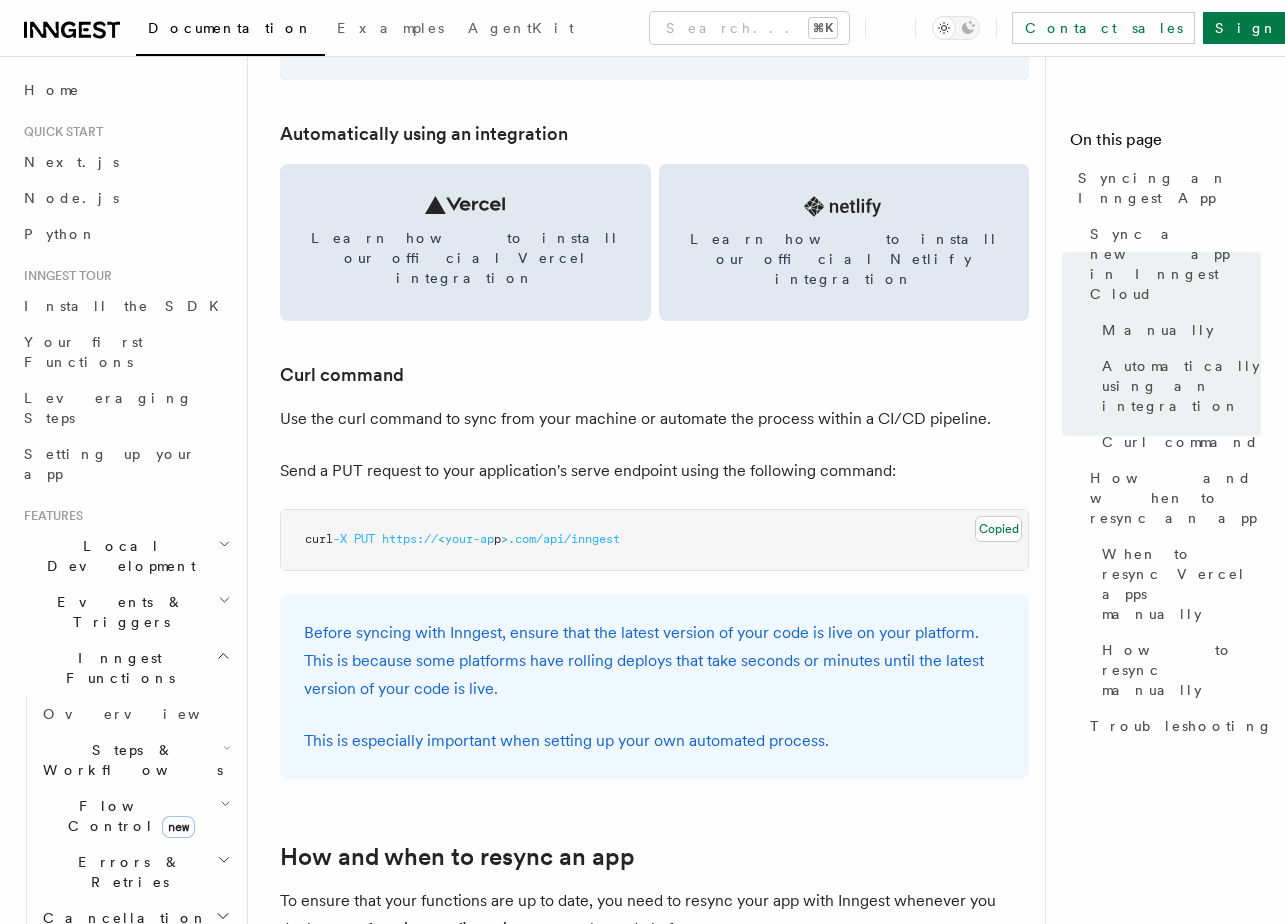 click on "Platform Deployment Syncing an Inngest App
After deploying your code to a hosting platform, it is time to go to production and inform Inngest about your apps and functions. Check what  Inngest Apps  are if you haven't done it yet.
Sync a new app in Inngest Cloud
You can synchronize your app with Inngest using three methods:
Manually;
Automatically using an integration;
With a curl command.
Manually
Select your environment (for example, "Production") in Inngest Cloud and navigate to the Apps page. You’ll find a button named “Sync App” or “Sync New App”, depending on whether you already have synced apps.
Provide the location of your app by pasting the URL of your project’s  serve()  endpoint and click on “Sync App”.
Your app is now synced with Inngest. 🎉
Automatically using an integration
Learn how to install our official Vercel integration Learn how to install our official Netlify integration
Curl command
Copy Copied curl  -X   PUT   <" at bounding box center (654, 660) 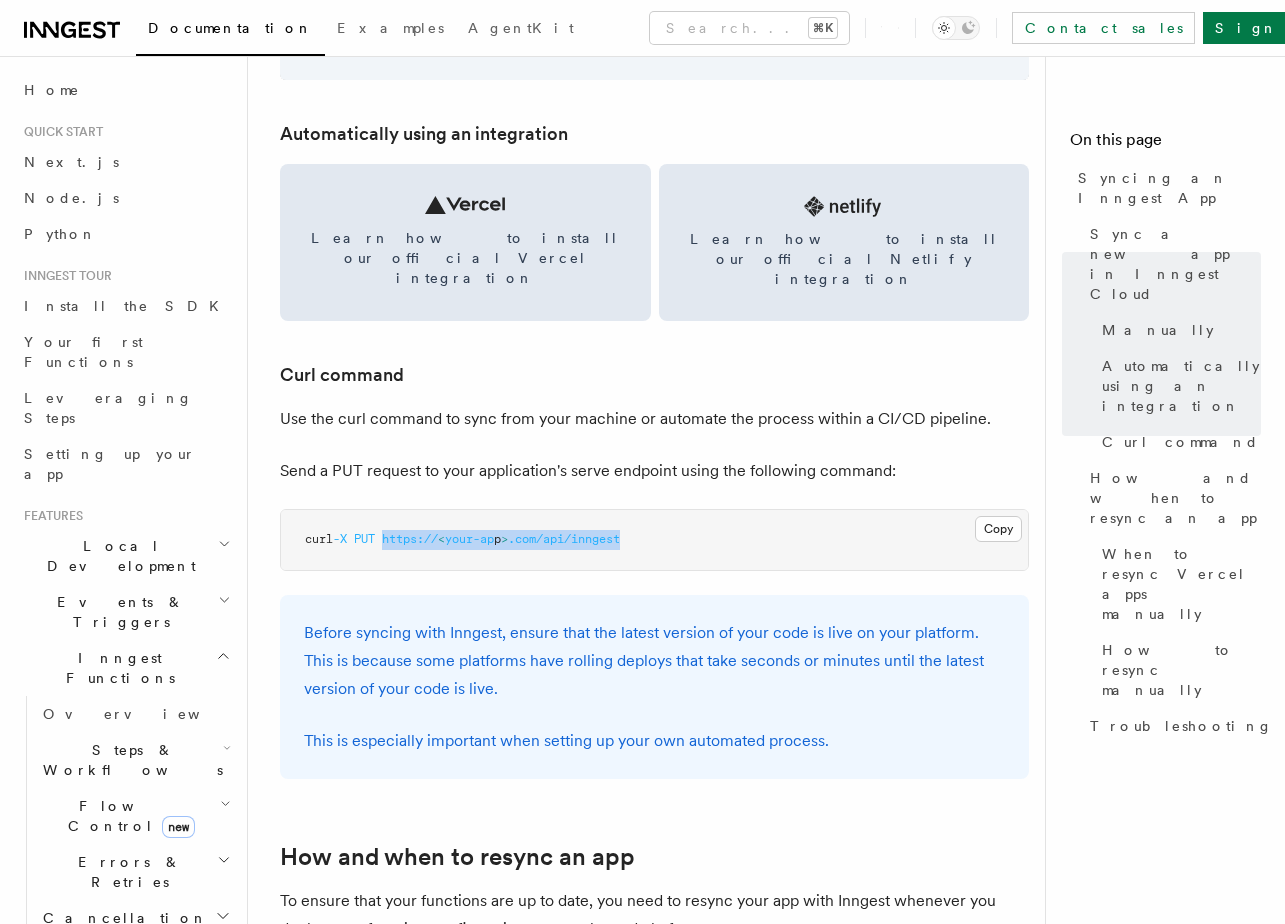 drag, startPoint x: 686, startPoint y: 498, endPoint x: 393, endPoint y: 496, distance: 293.00684 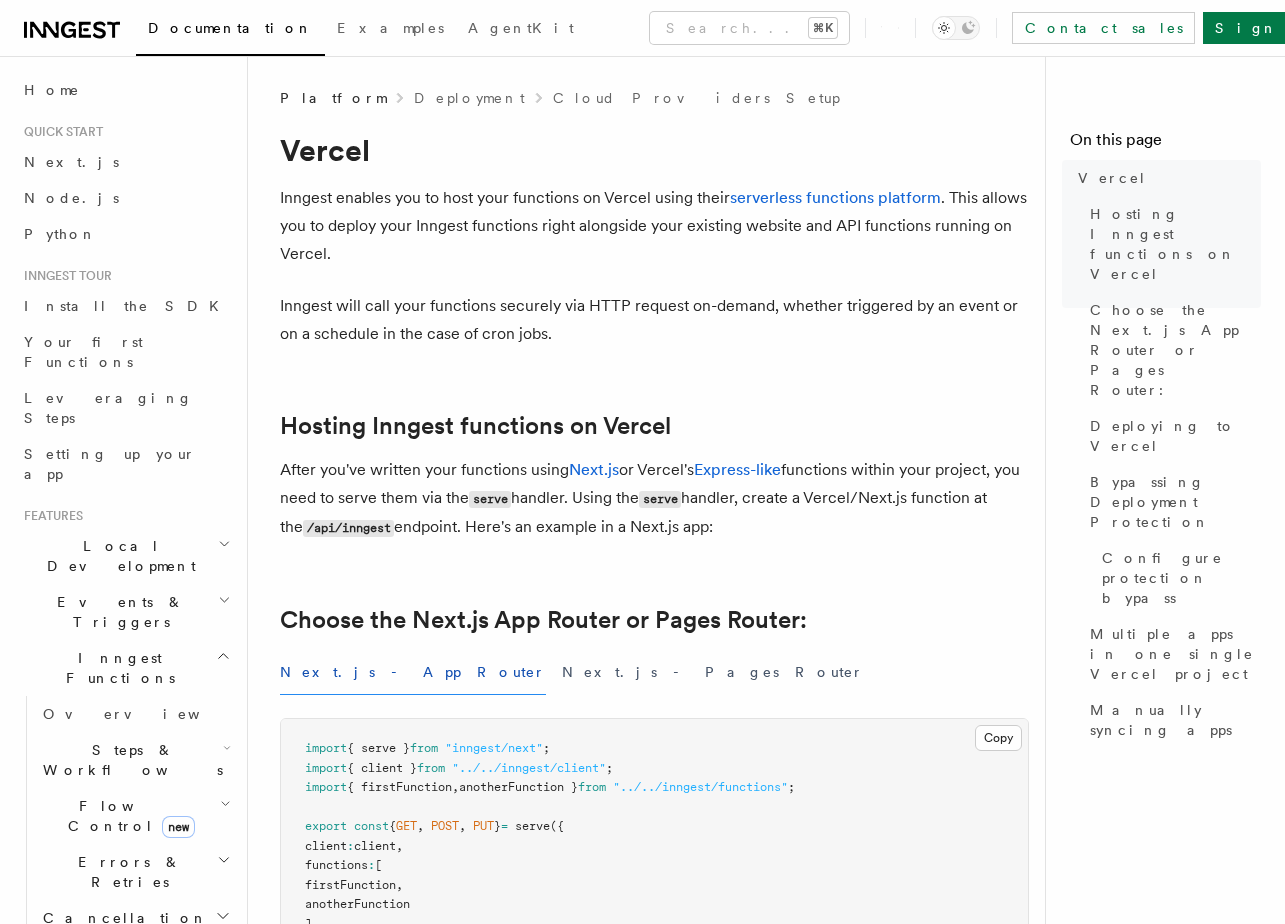 scroll, scrollTop: 0, scrollLeft: 0, axis: both 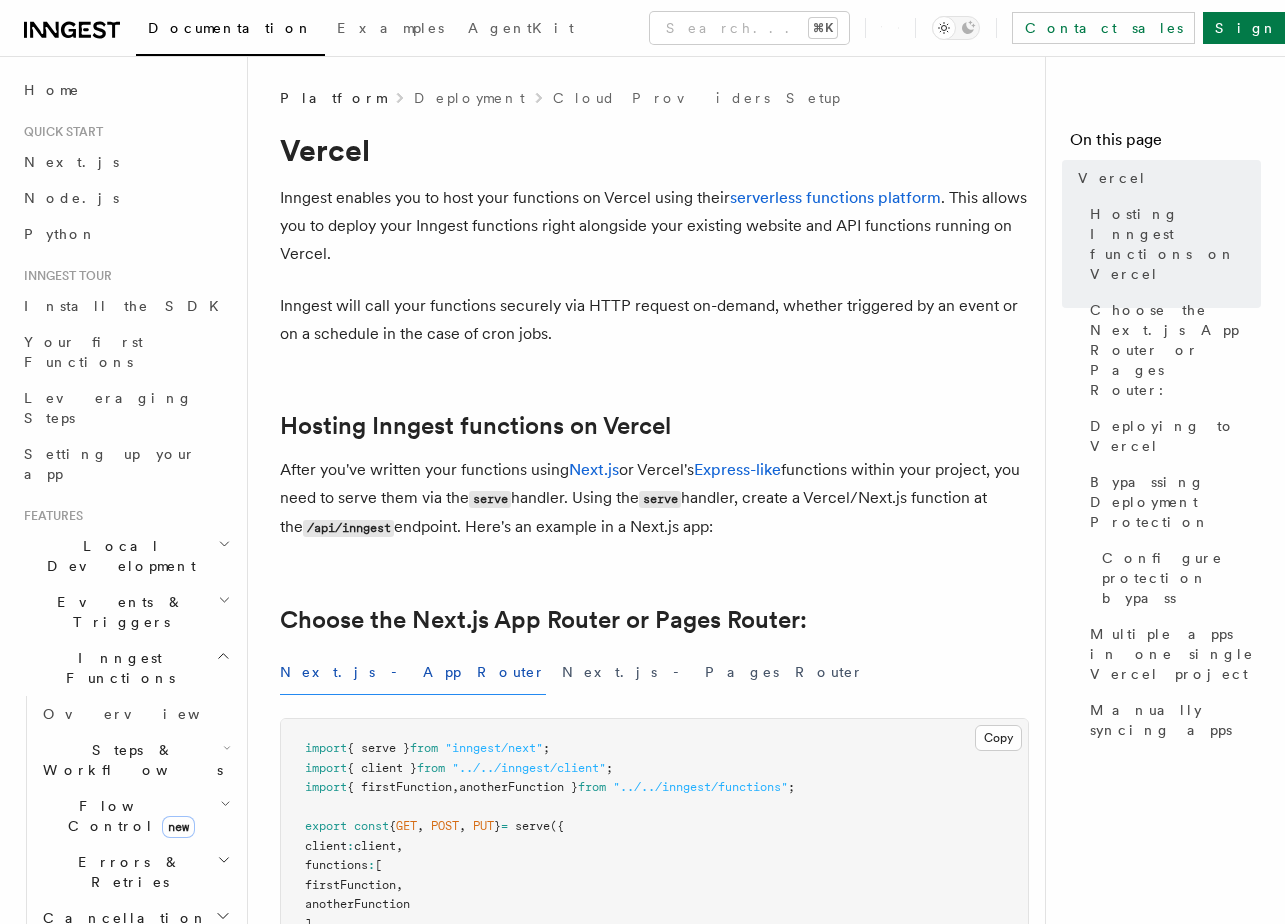drag, startPoint x: 747, startPoint y: 530, endPoint x: 258, endPoint y: 477, distance: 491.8638 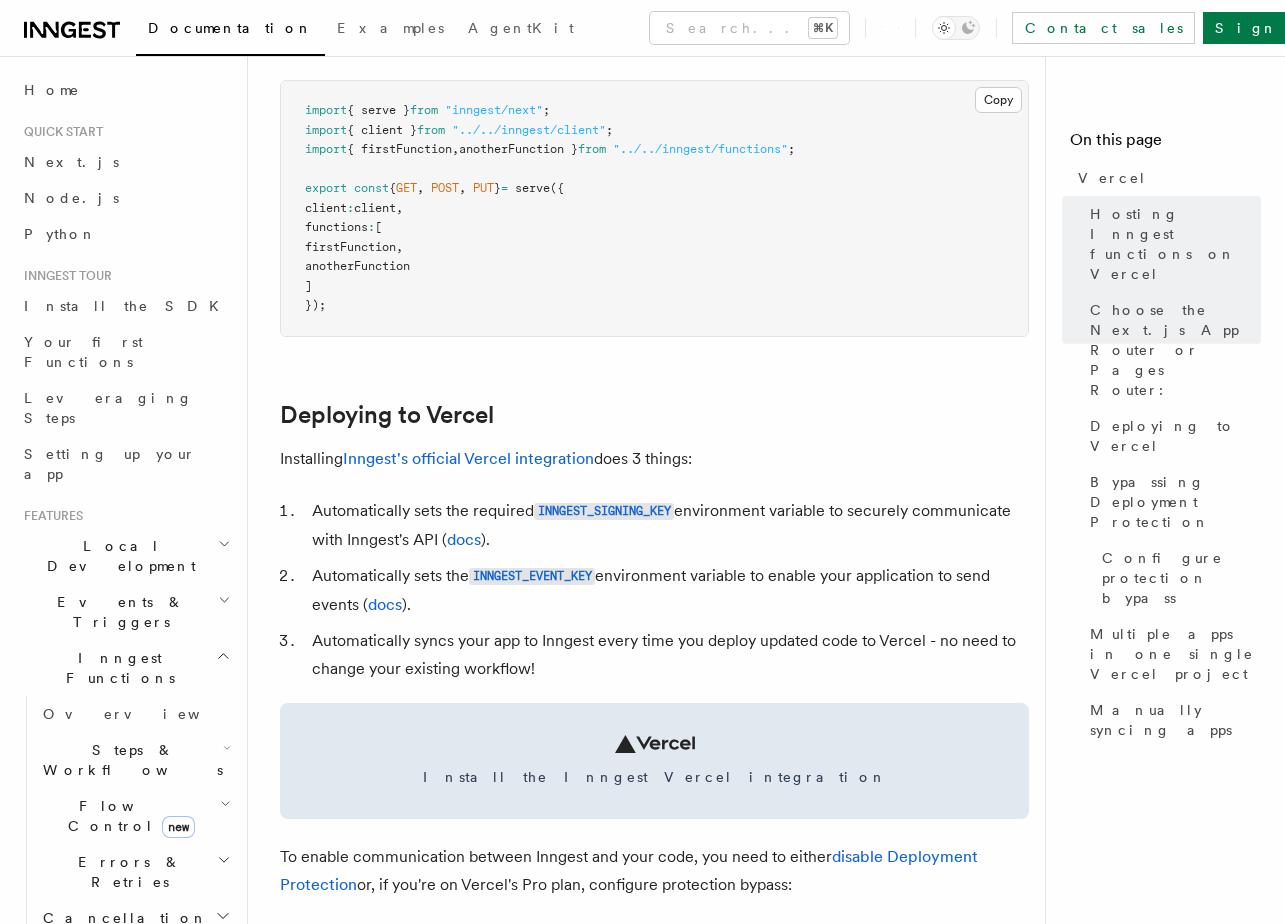 scroll, scrollTop: 645, scrollLeft: 0, axis: vertical 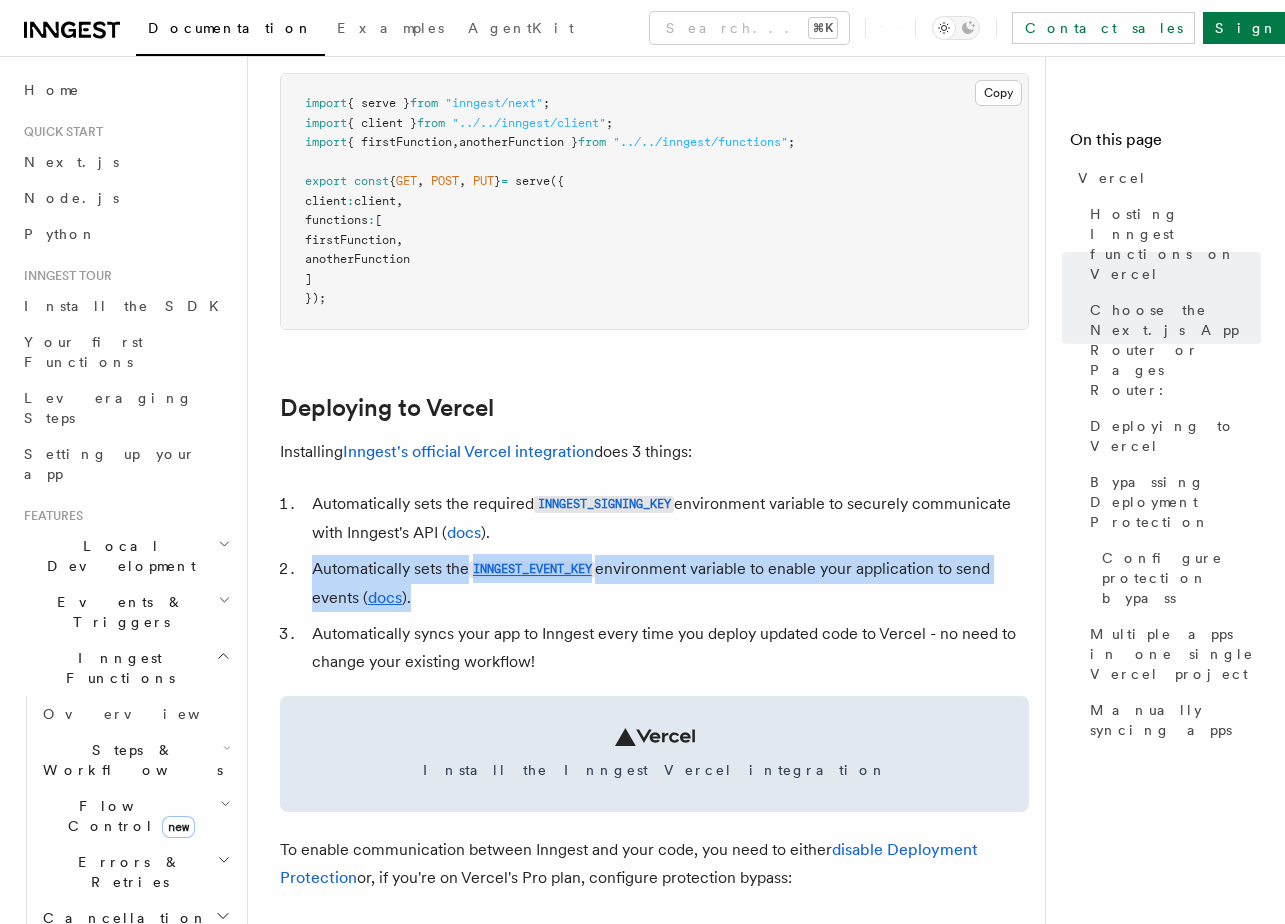 drag, startPoint x: 491, startPoint y: 610, endPoint x: 271, endPoint y: 569, distance: 223.78784 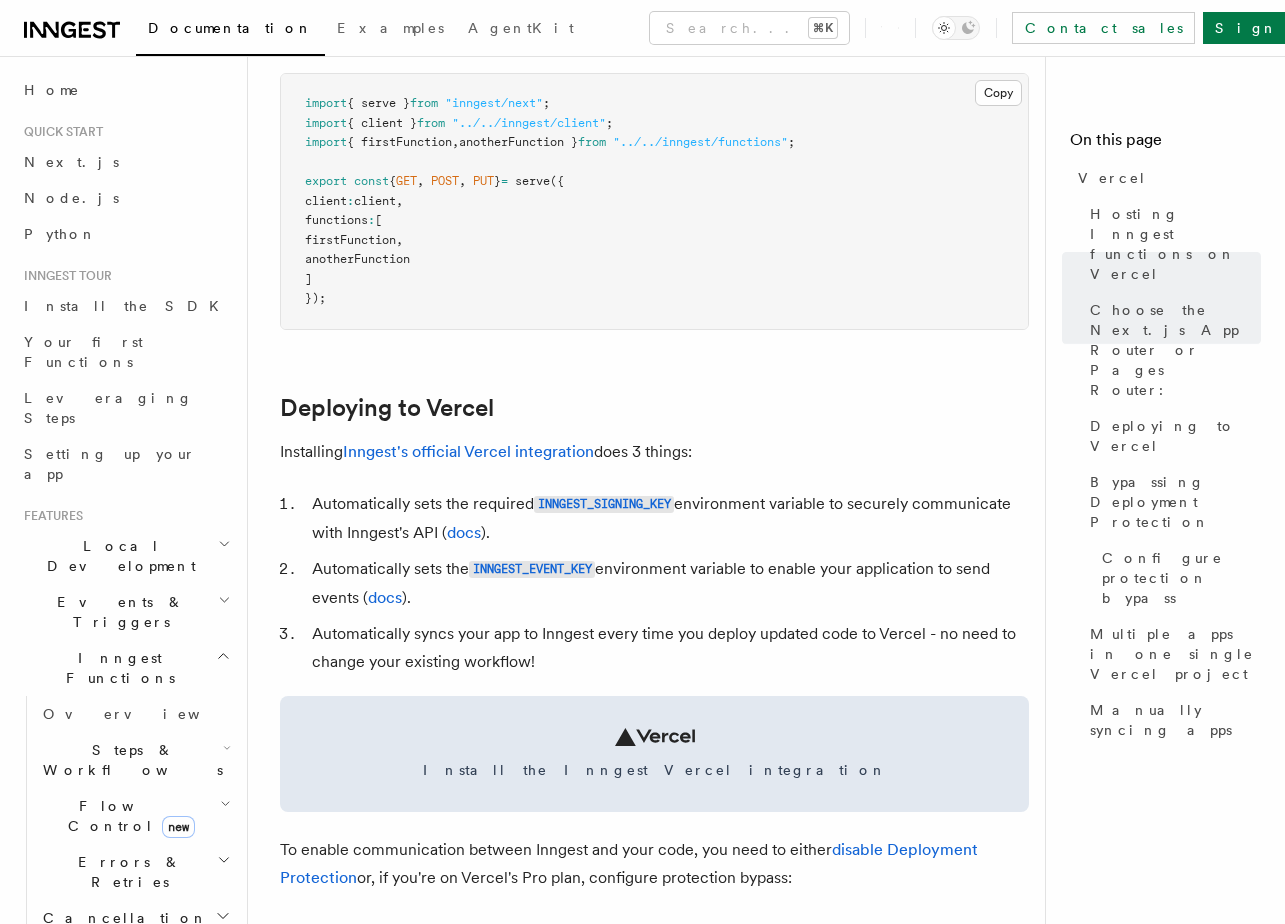 click on "Automatically syncs your app to Inngest every time you deploy updated code to Vercel - no need to change your existing workflow!" at bounding box center [667, 648] 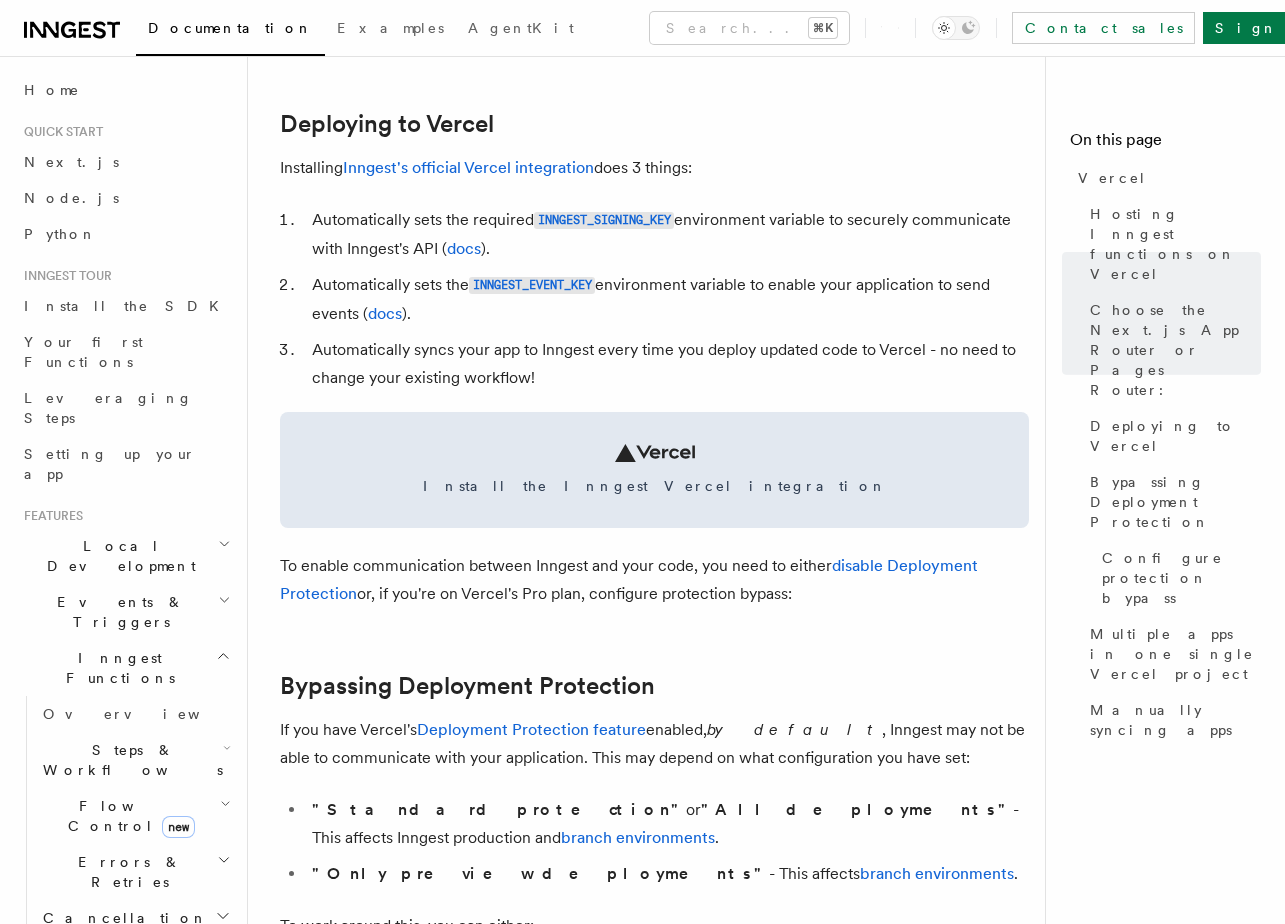 scroll, scrollTop: 938, scrollLeft: 0, axis: vertical 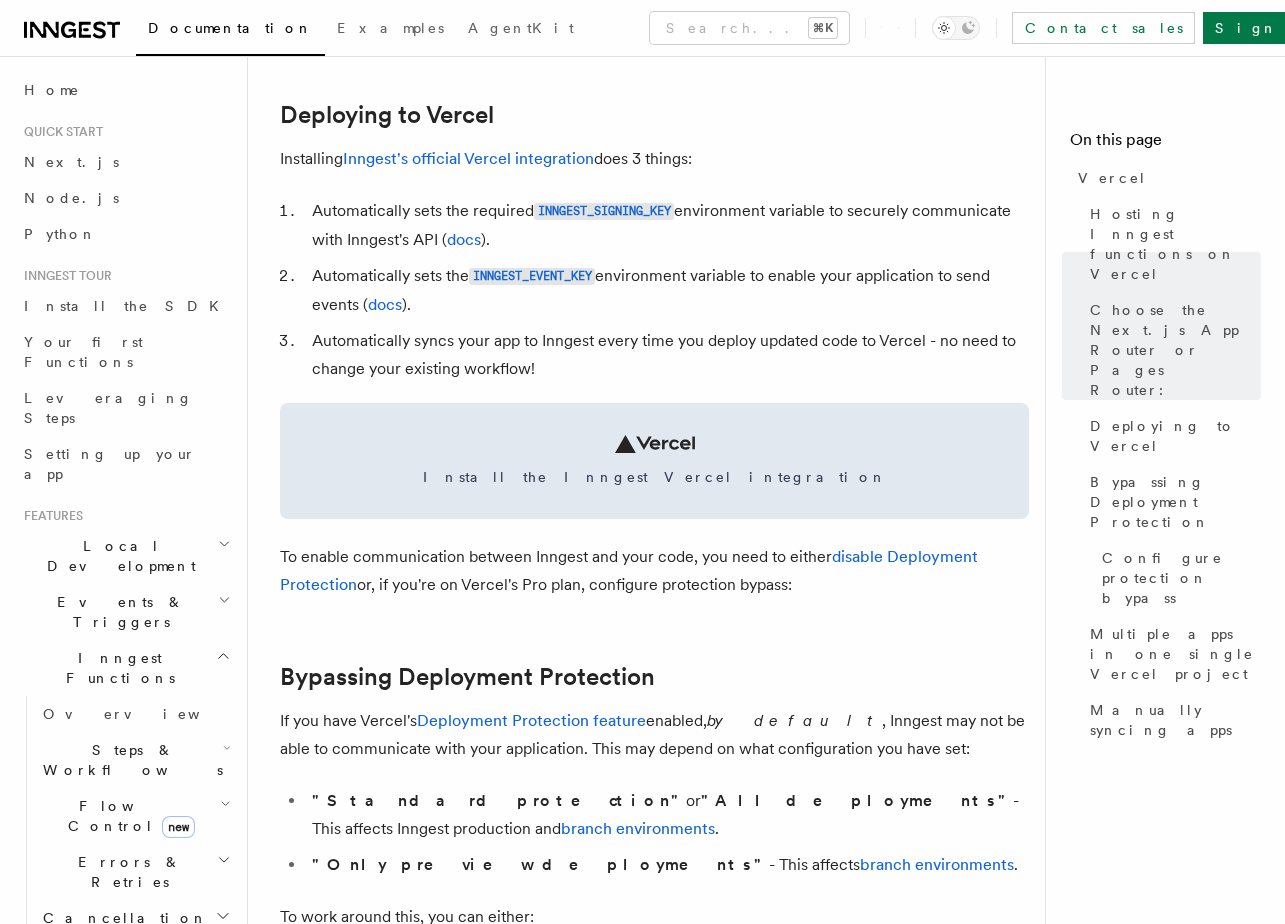 drag, startPoint x: 834, startPoint y: 587, endPoint x: 277, endPoint y: 565, distance: 557.4343 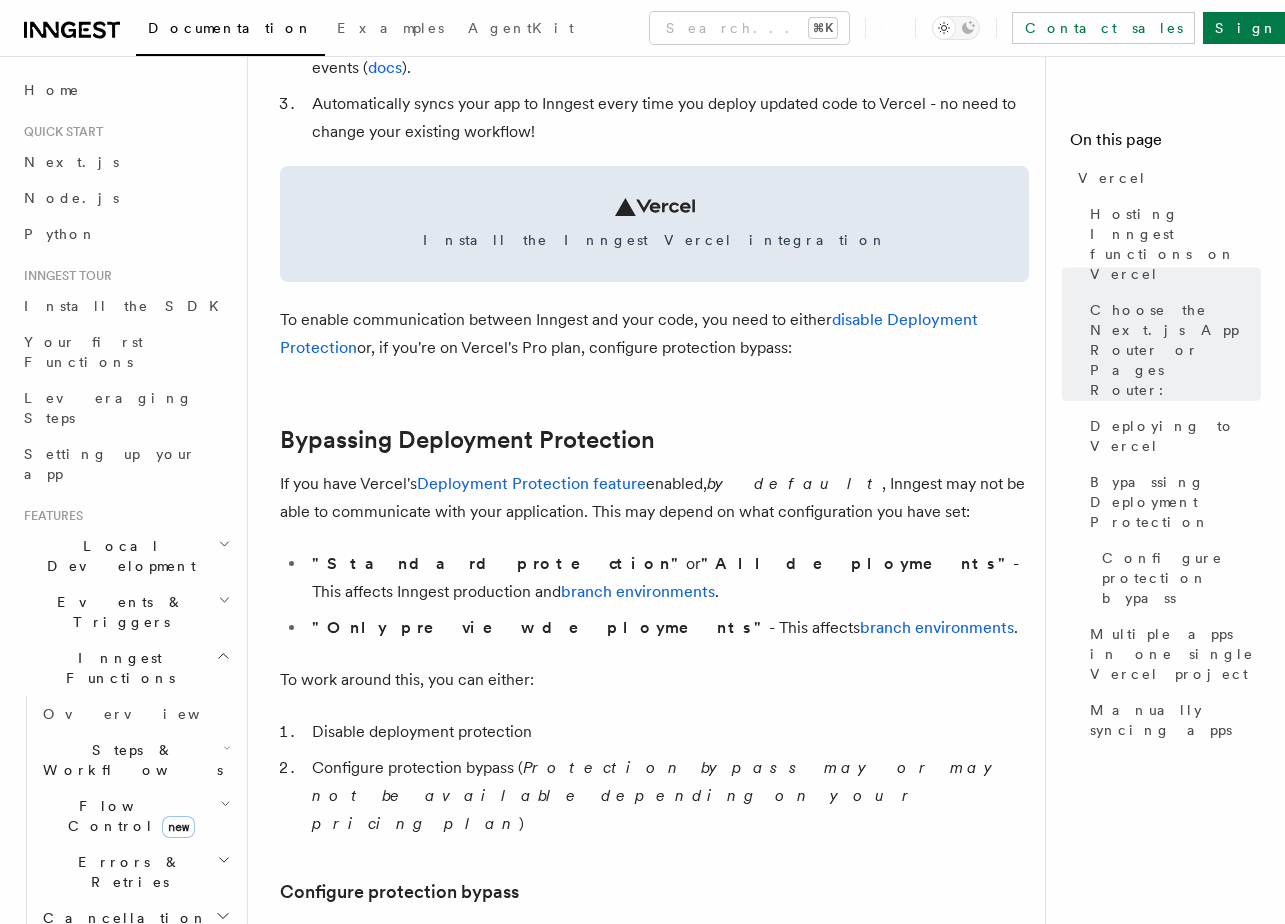 scroll, scrollTop: 1200, scrollLeft: 0, axis: vertical 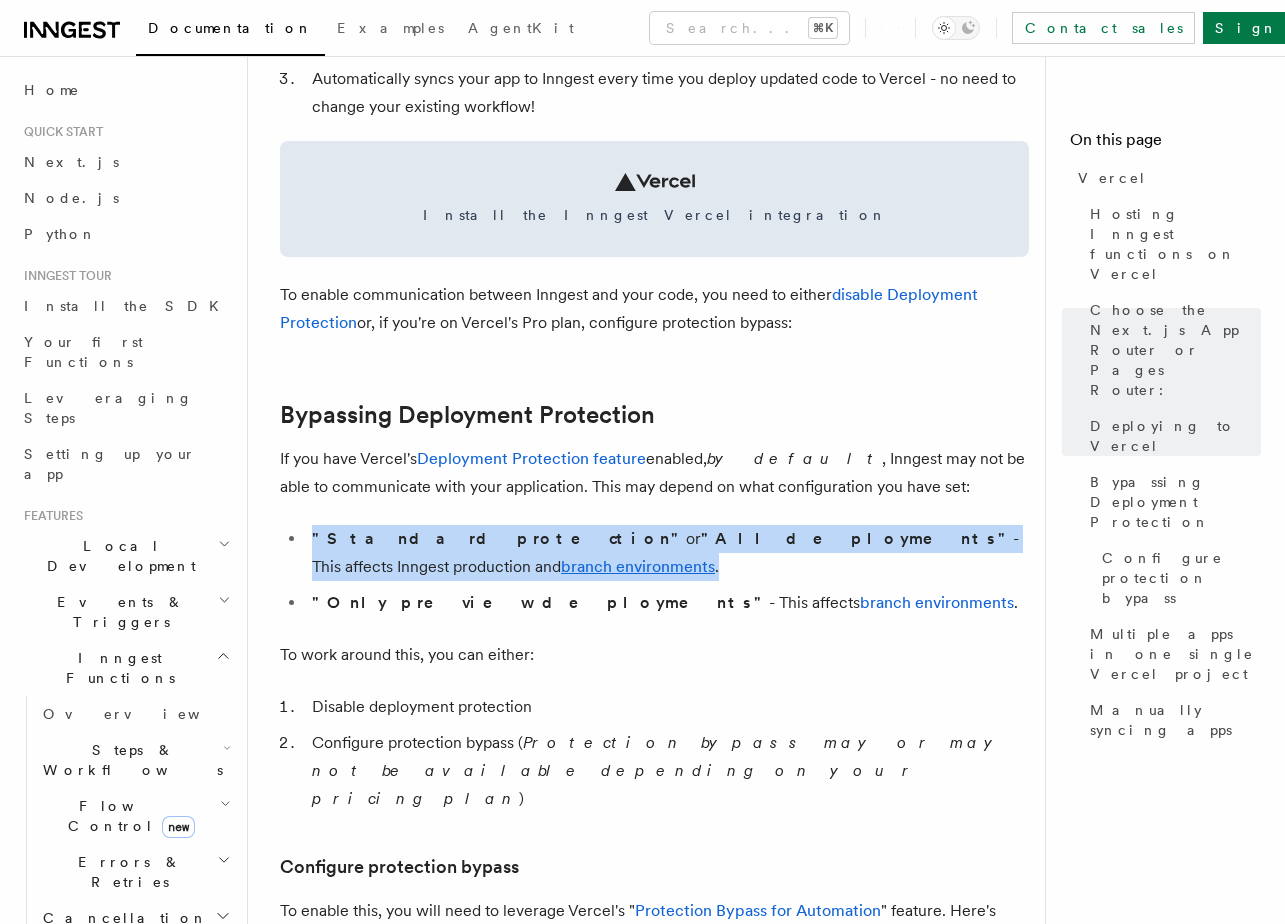 drag, startPoint x: 492, startPoint y: 569, endPoint x: 259, endPoint y: 545, distance: 234.23279 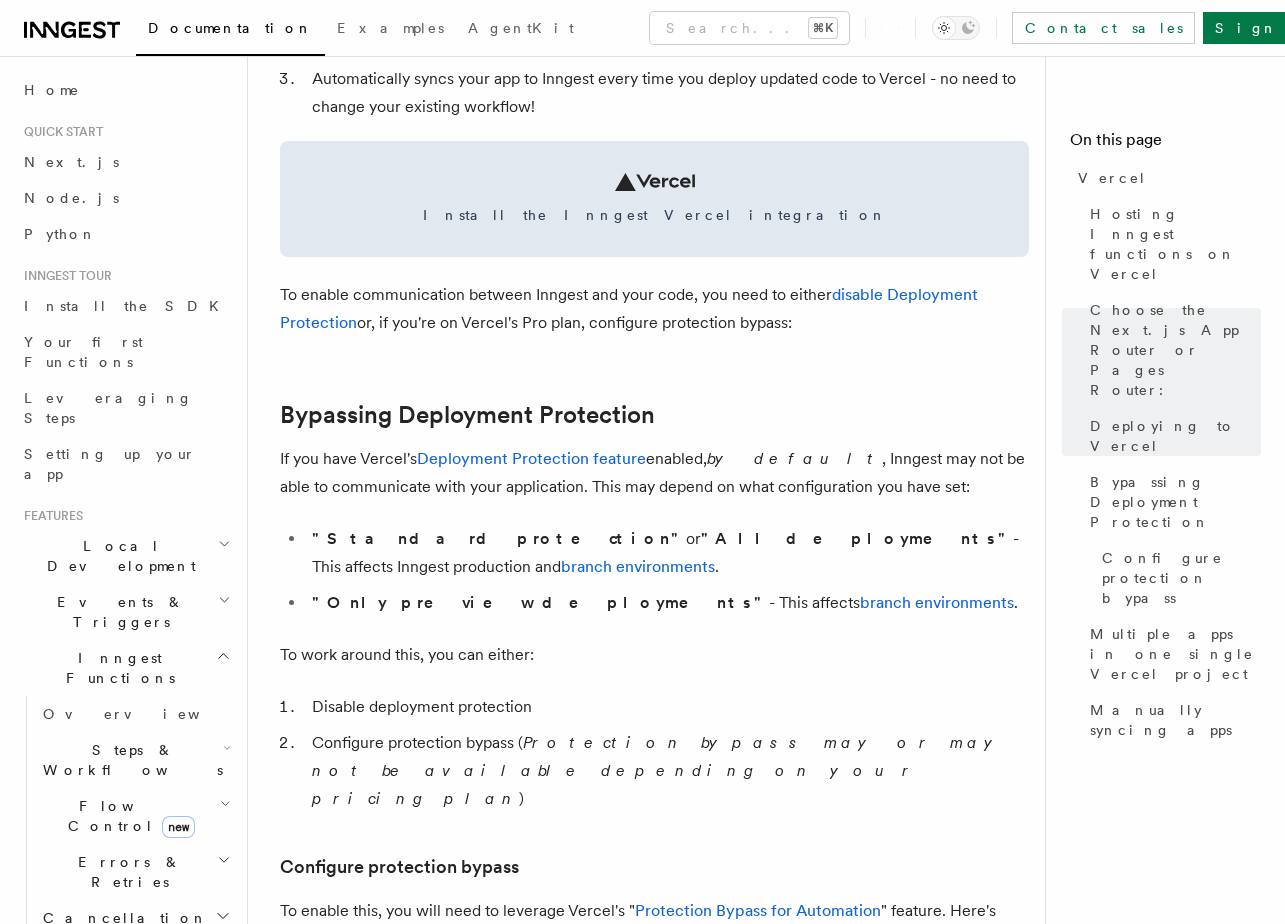 click on ""Only preview deployments"" at bounding box center [540, 602] 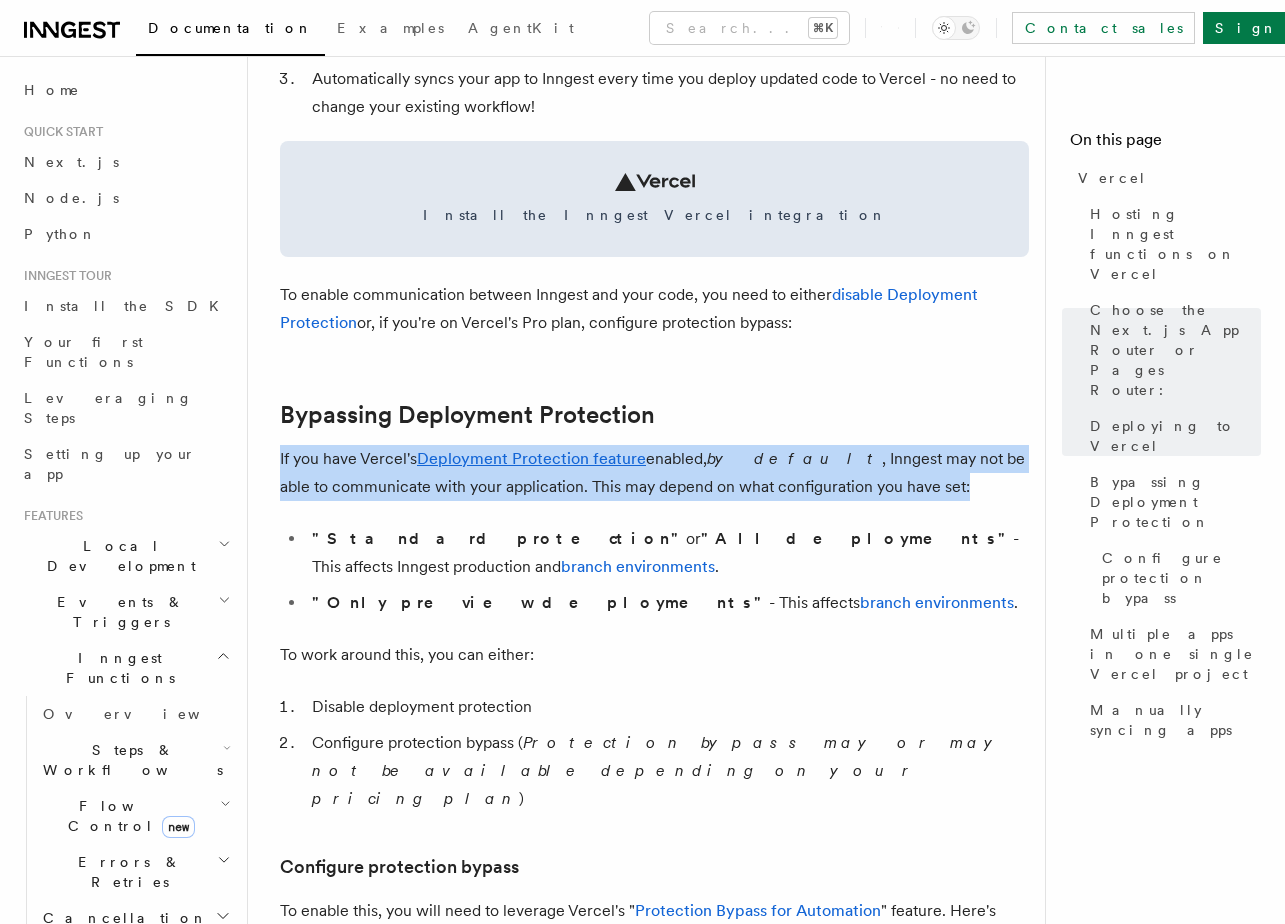drag, startPoint x: 929, startPoint y: 494, endPoint x: 249, endPoint y: 470, distance: 680.4234 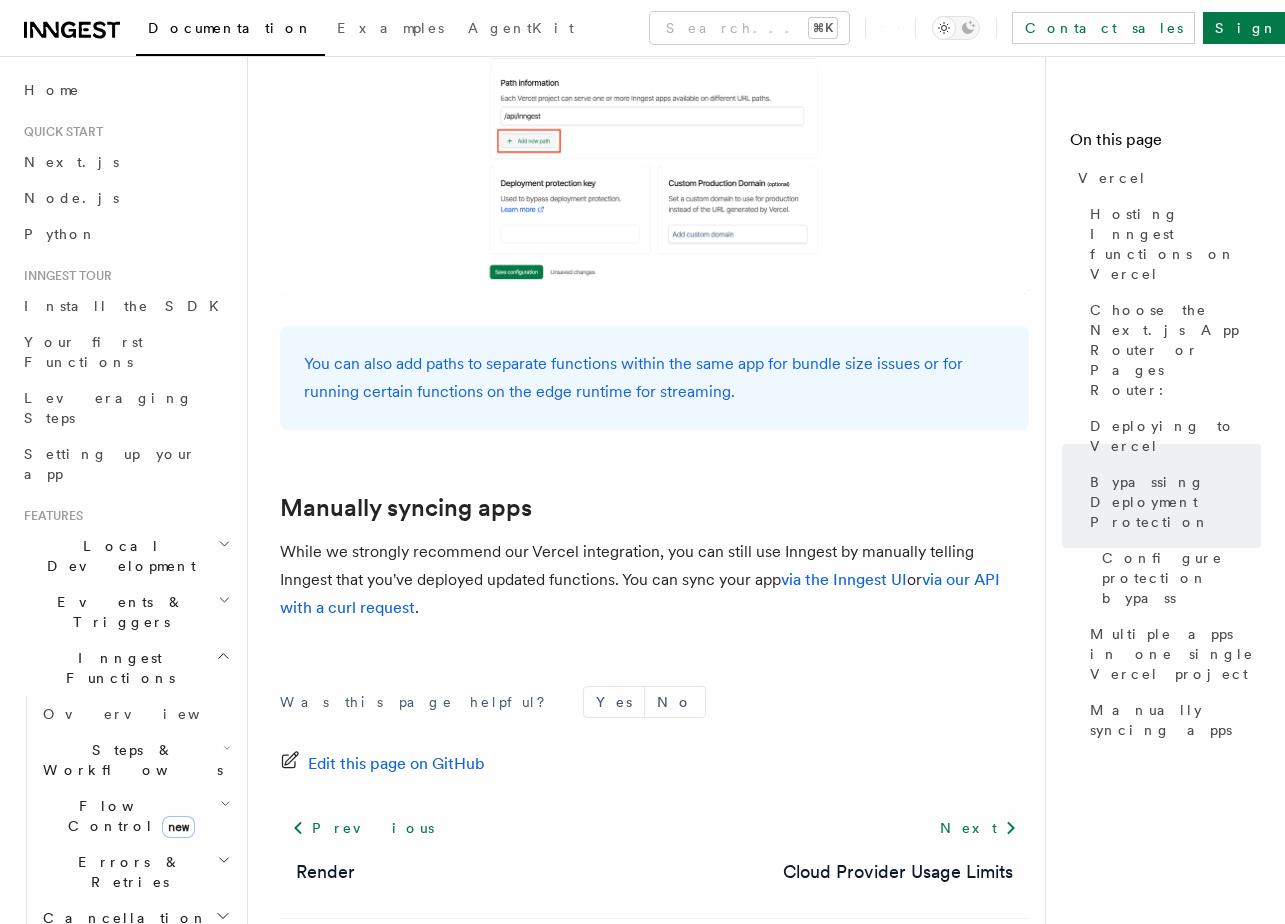 scroll, scrollTop: 3327, scrollLeft: 0, axis: vertical 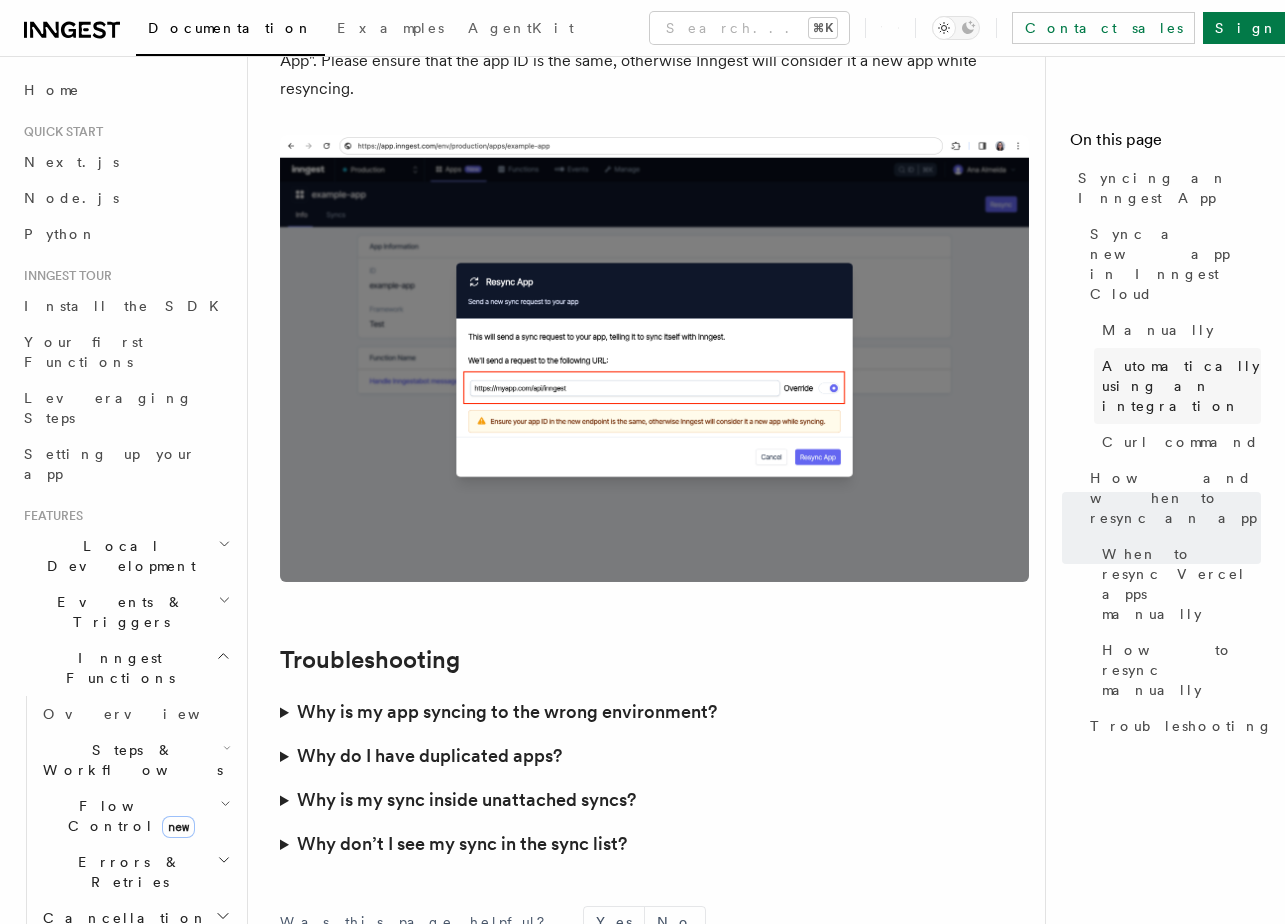 click on "Automatically using an integration" at bounding box center [1181, 386] 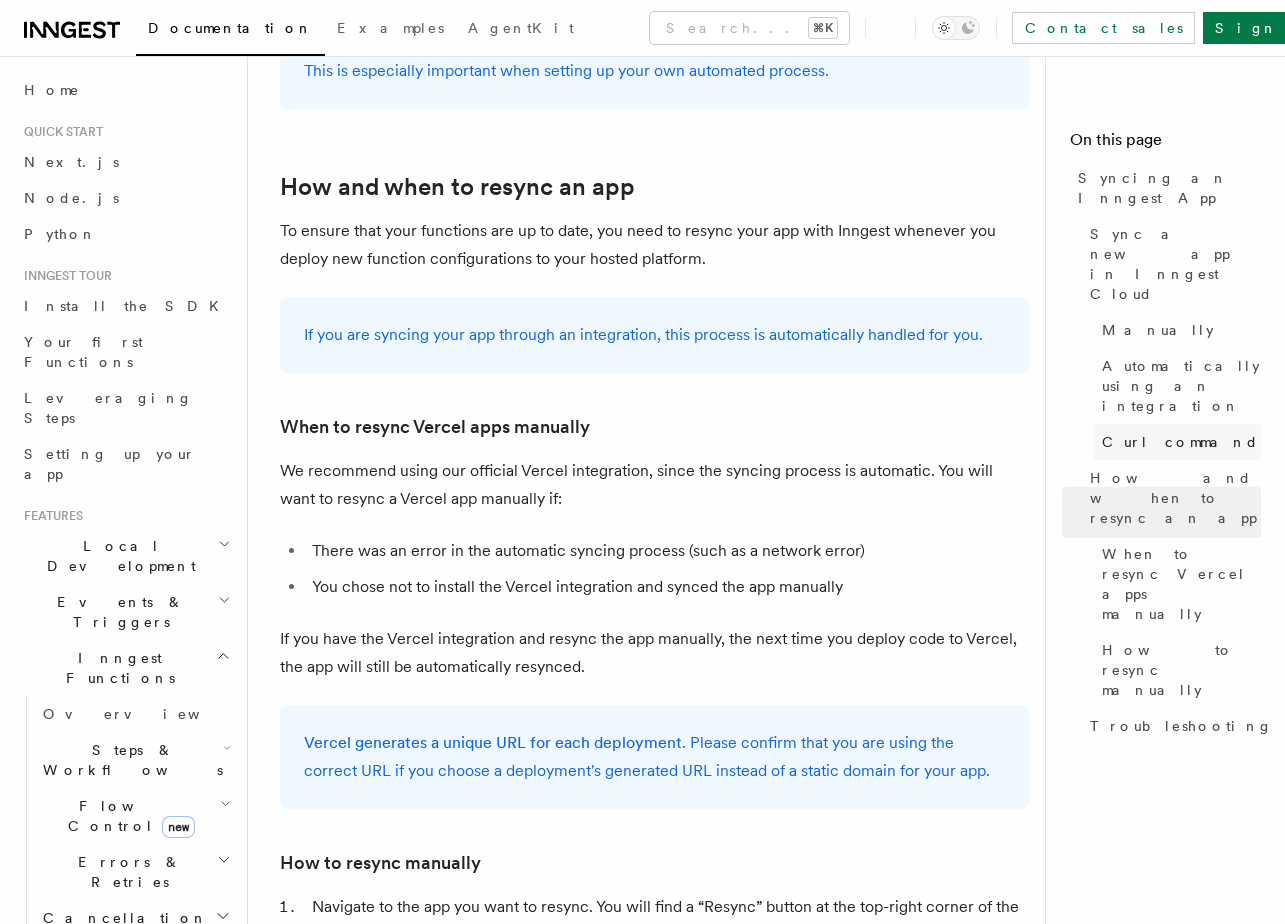 click on "Curl command" at bounding box center (1177, 442) 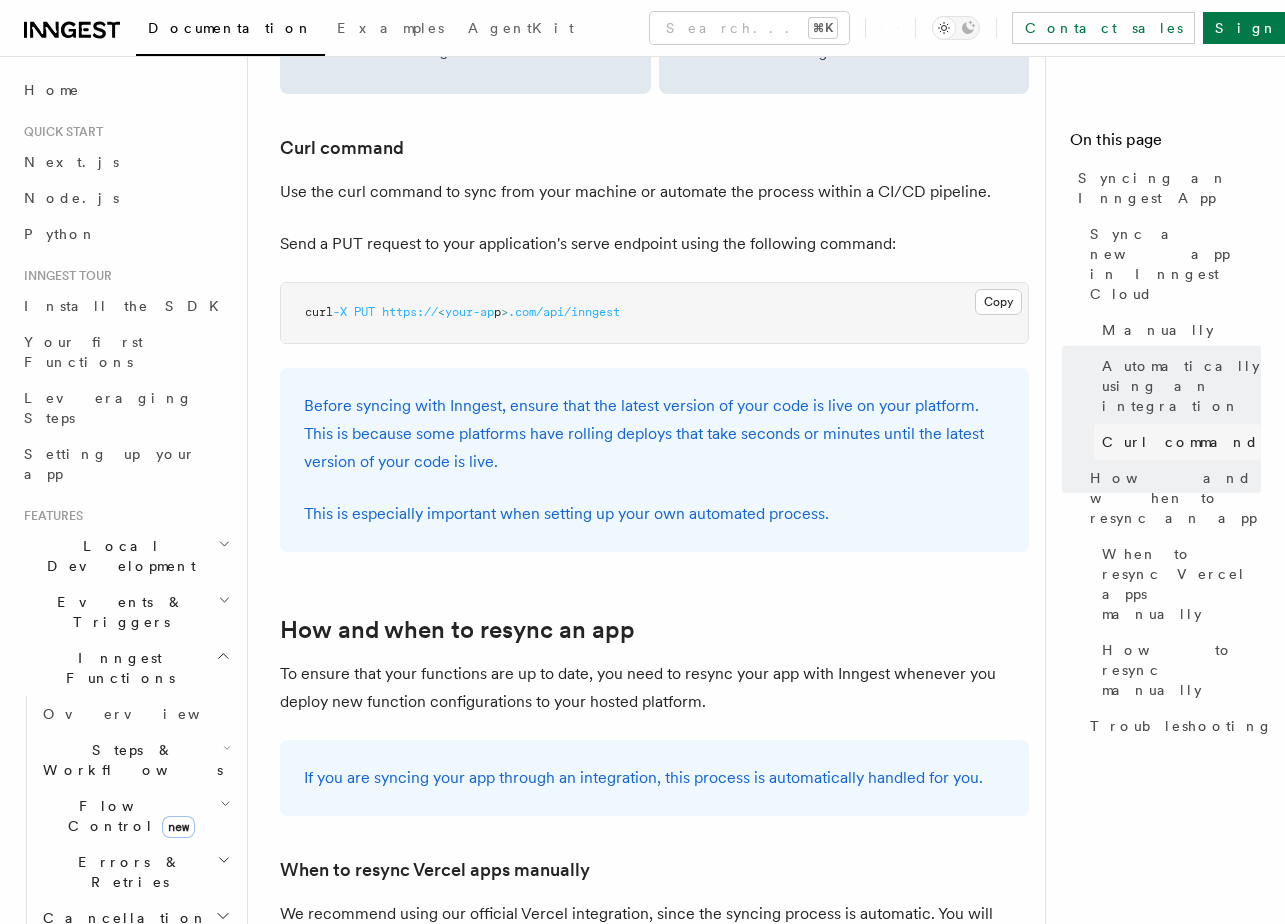 scroll, scrollTop: 2885, scrollLeft: 0, axis: vertical 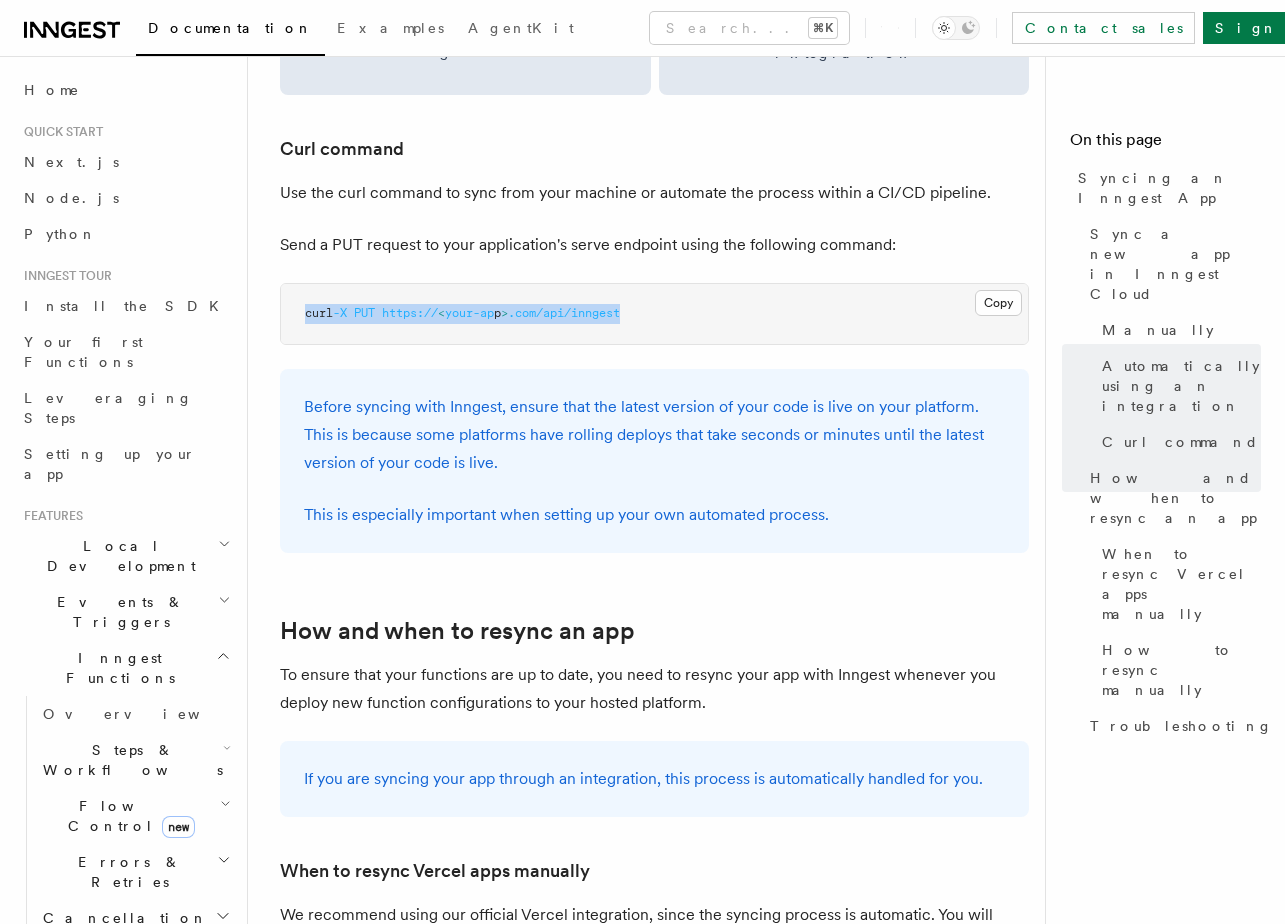 drag, startPoint x: 682, startPoint y: 280, endPoint x: 267, endPoint y: 279, distance: 415.0012 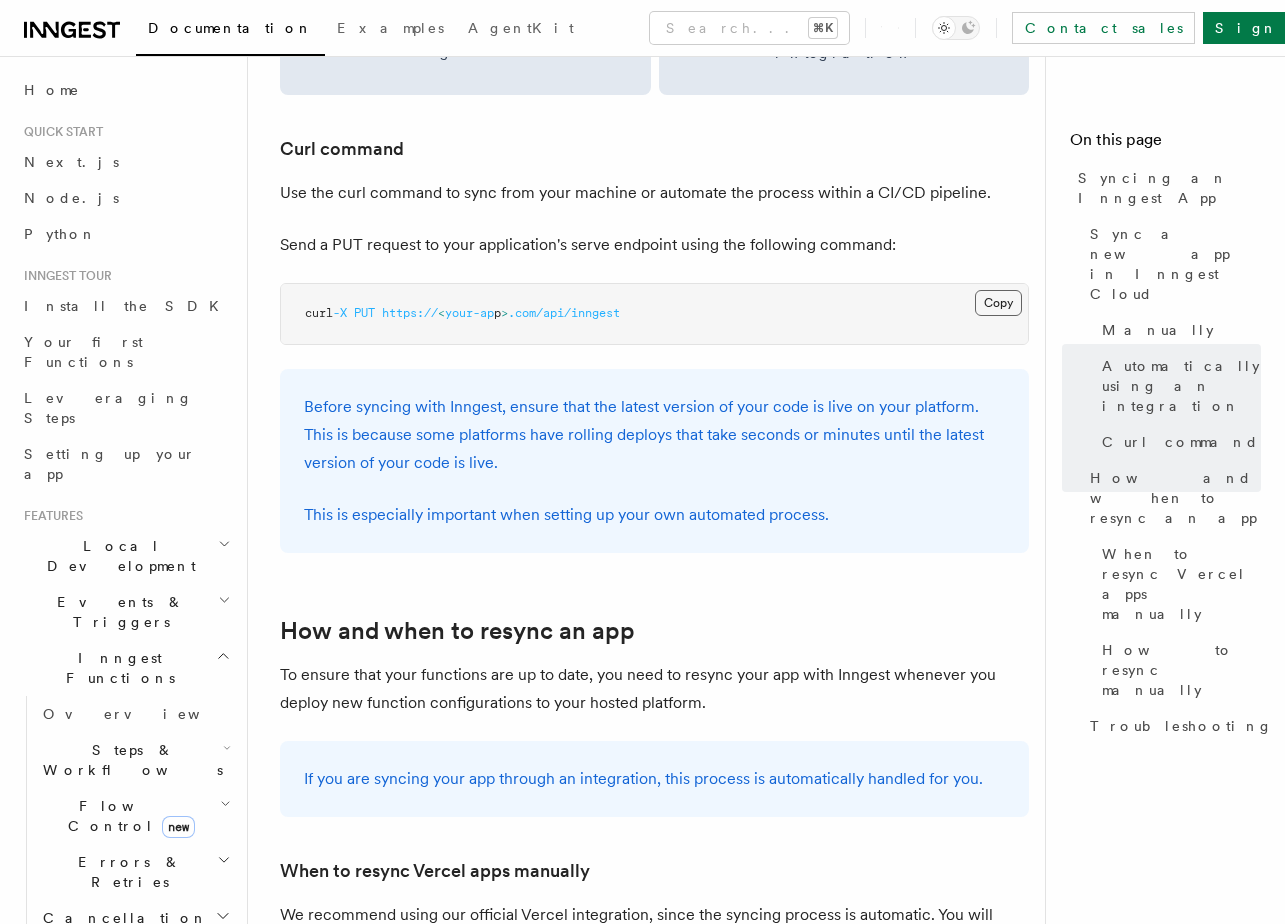 click on "Copy Copied" at bounding box center [998, 303] 